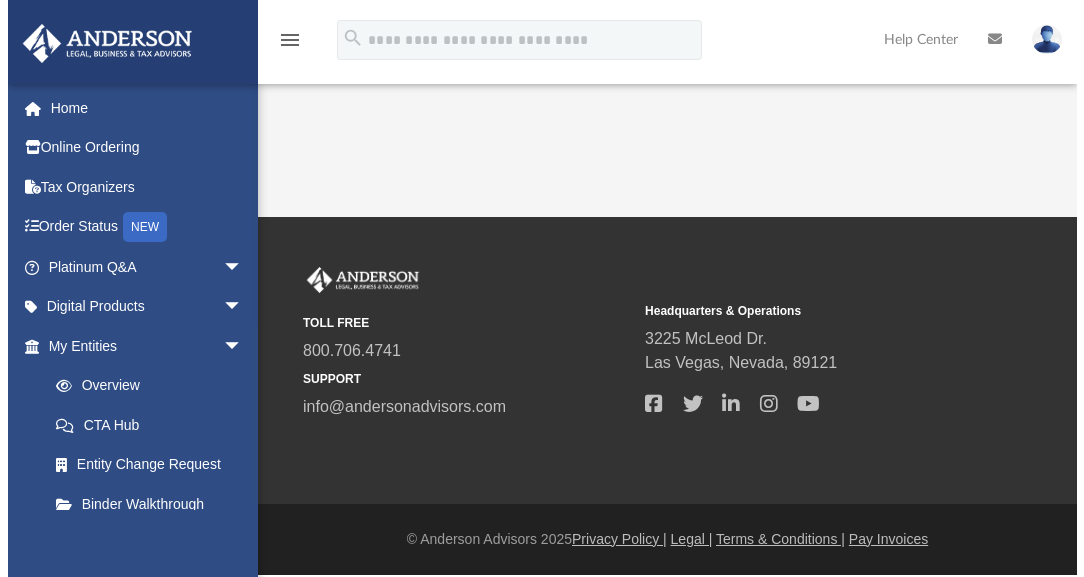 scroll, scrollTop: 0, scrollLeft: 0, axis: both 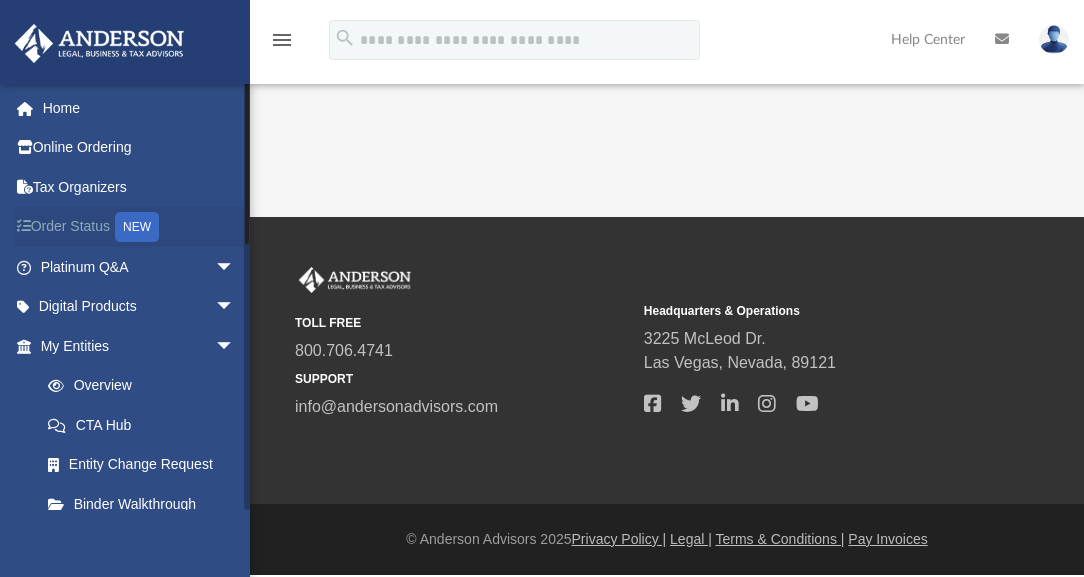click on "Order Status  NEW" at bounding box center (139, 227) 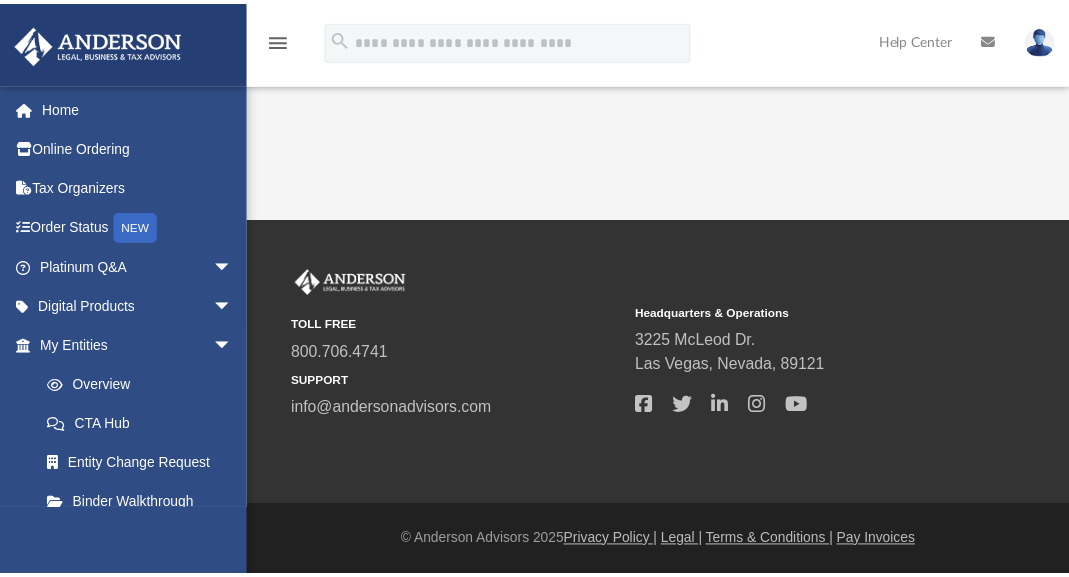 scroll, scrollTop: 0, scrollLeft: 0, axis: both 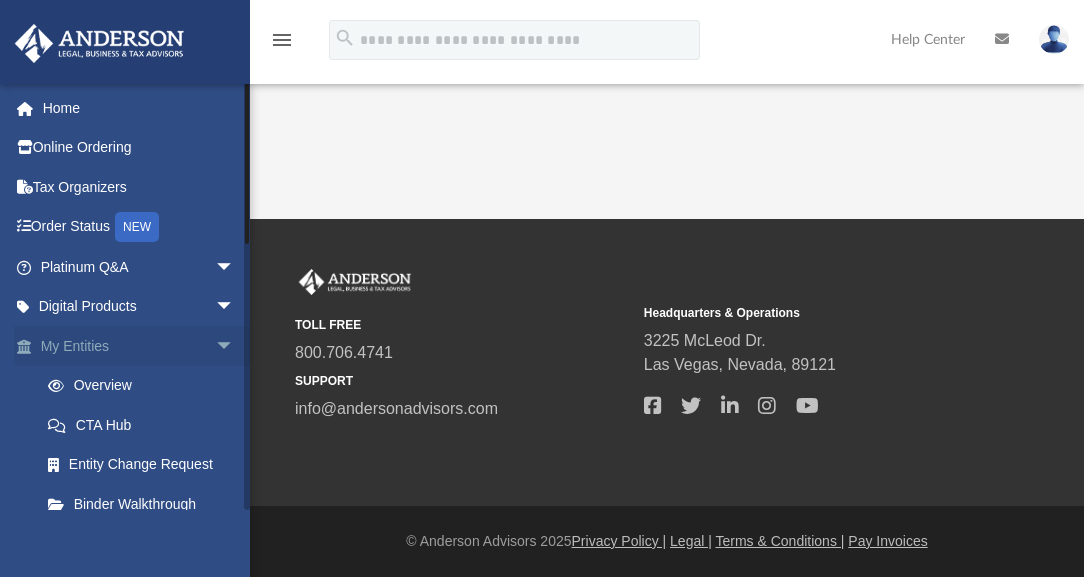 click on "arrow_drop_down" at bounding box center (235, 346) 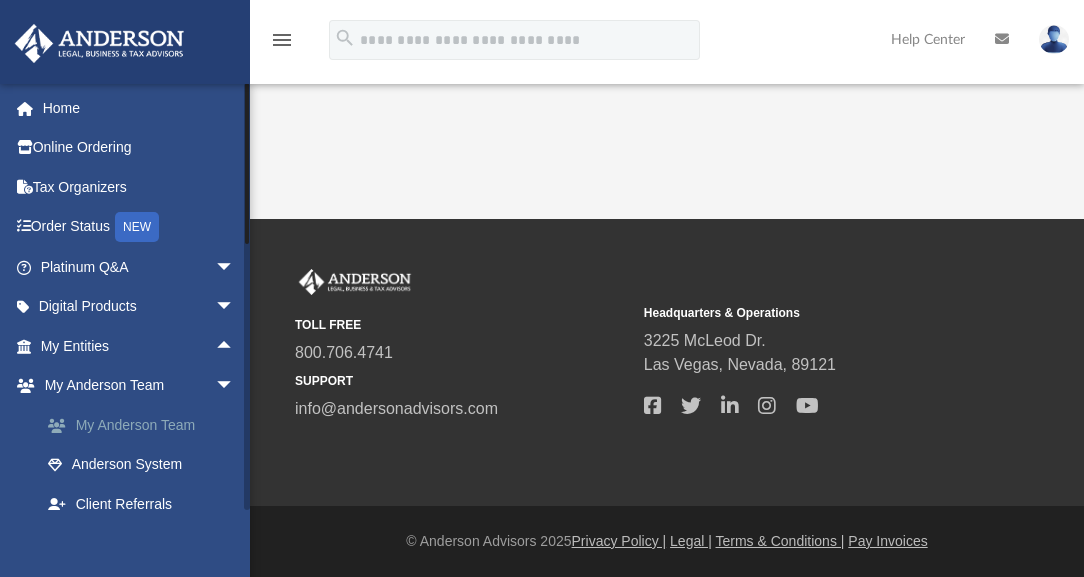 click on "My Anderson Team" at bounding box center (146, 425) 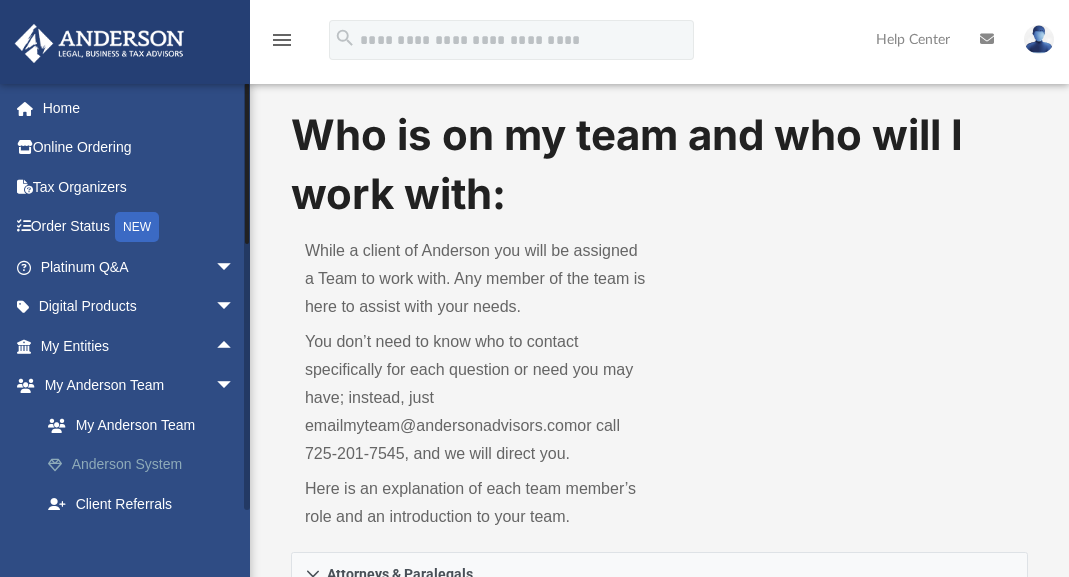 click on "Anderson System" at bounding box center (146, 465) 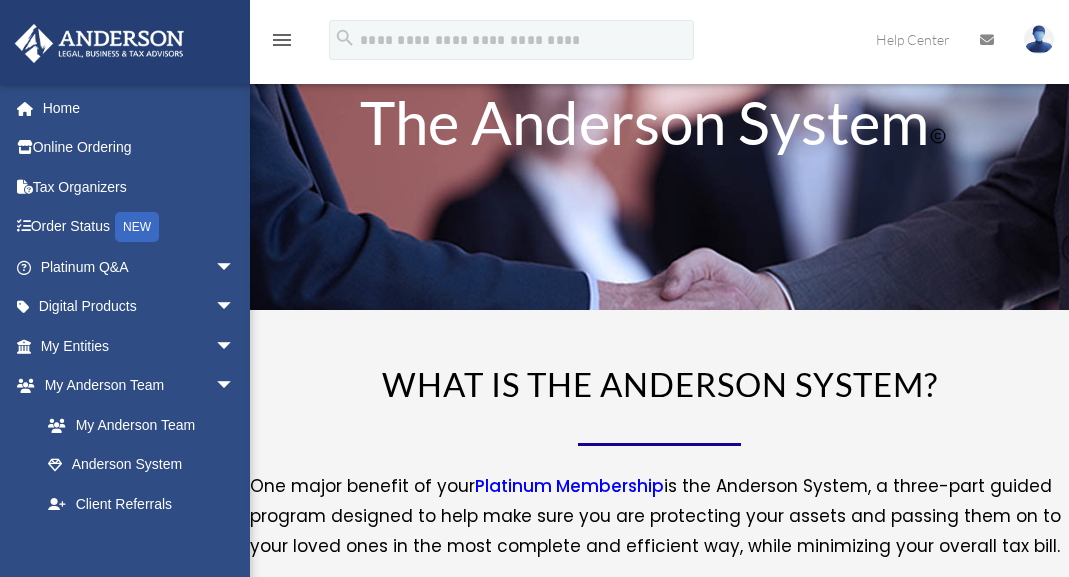 scroll, scrollTop: 0, scrollLeft: 0, axis: both 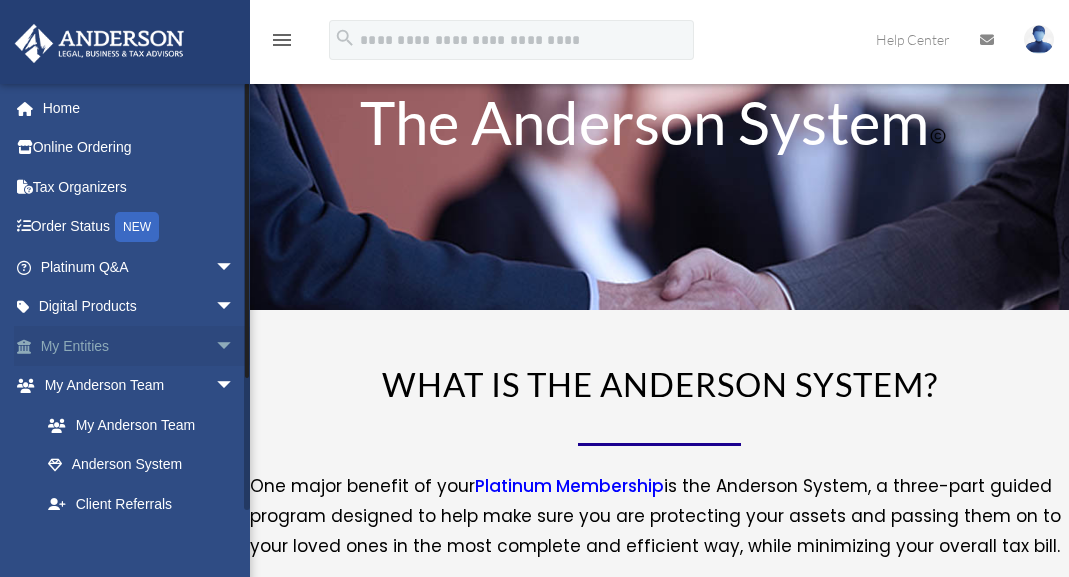 click on "arrow_drop_down" at bounding box center [235, 346] 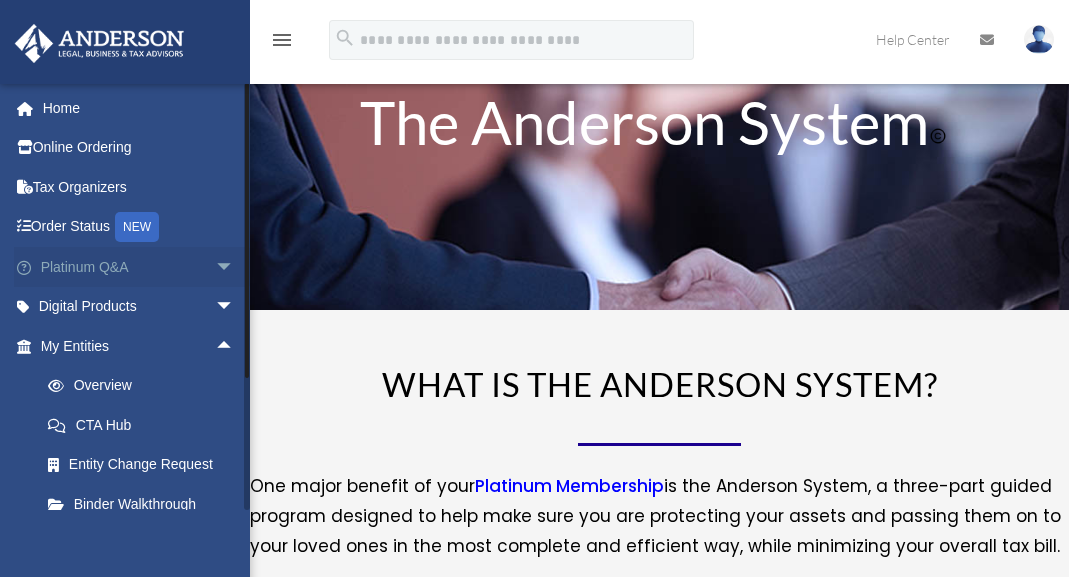 click on "arrow_drop_down" at bounding box center (235, 267) 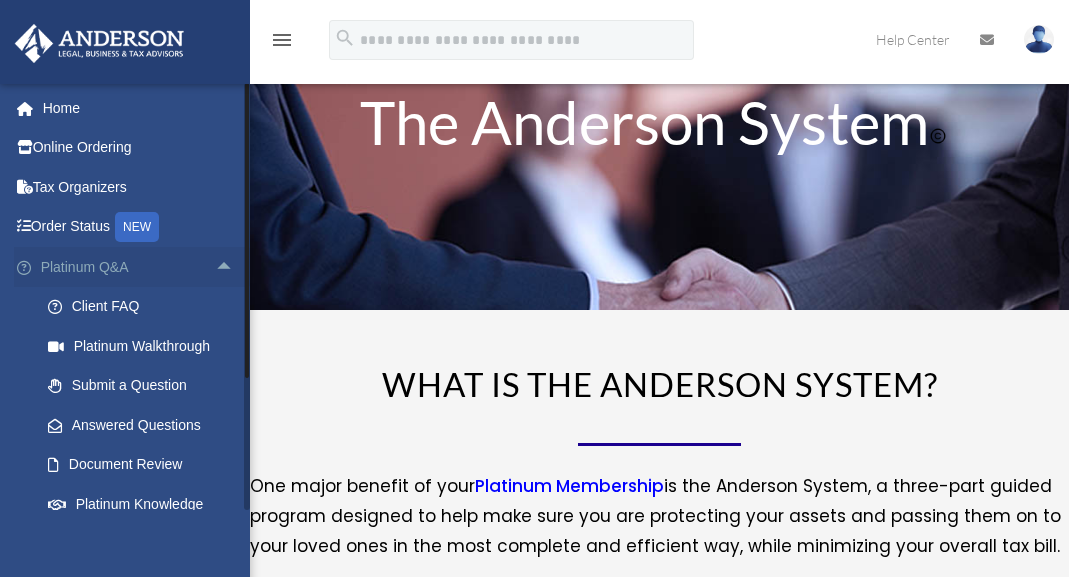 click on "arrow_drop_up" at bounding box center [235, 267] 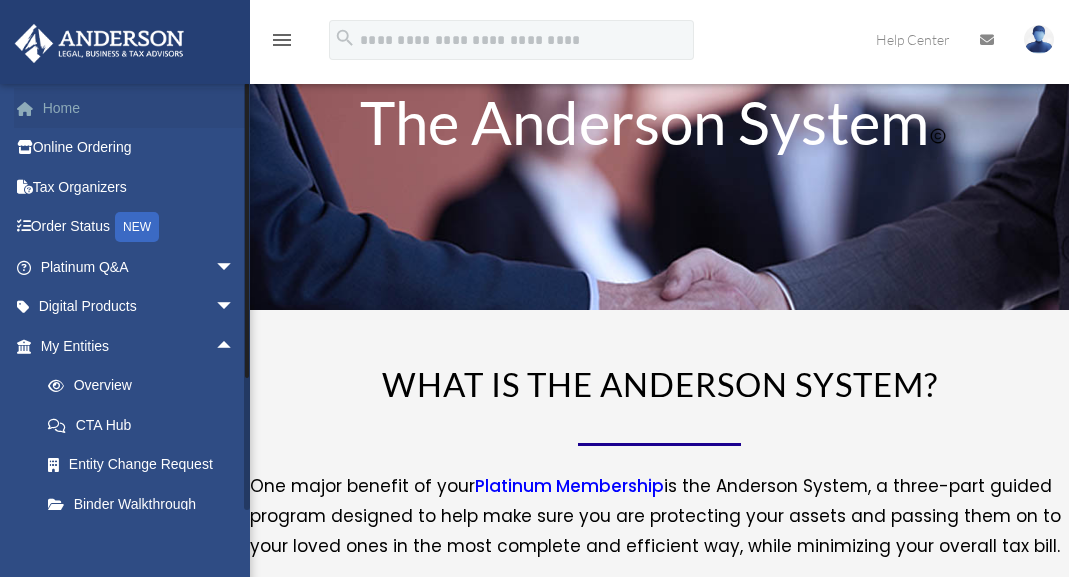 click on "Home" at bounding box center [139, 108] 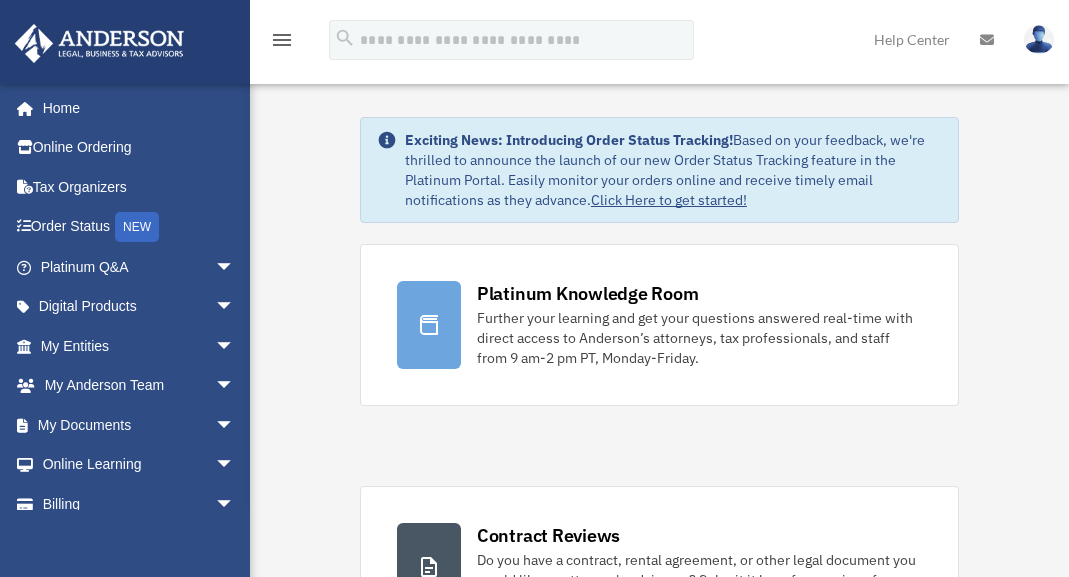 scroll, scrollTop: 0, scrollLeft: 0, axis: both 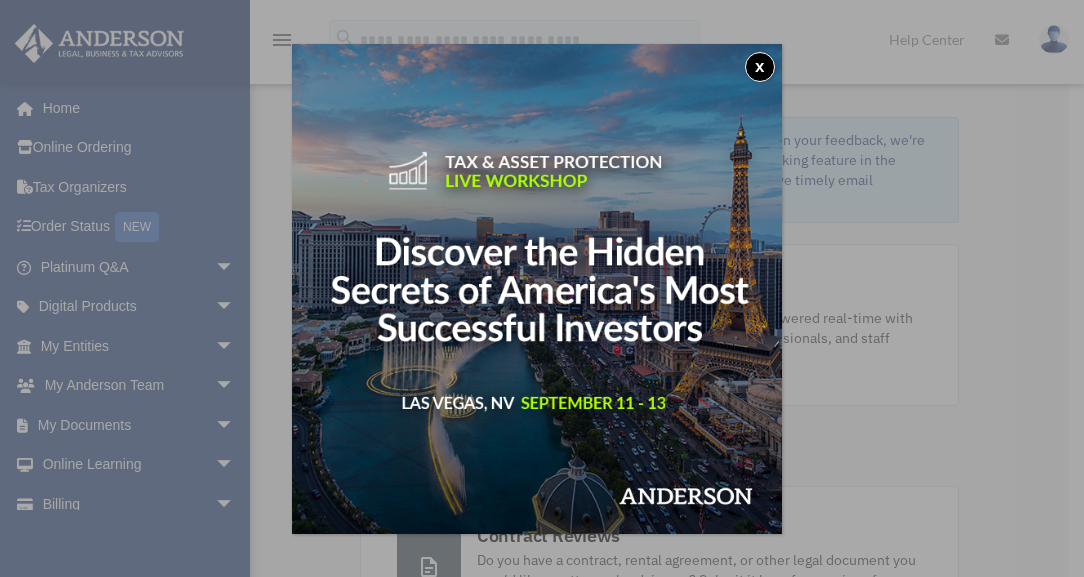 drag, startPoint x: 757, startPoint y: 62, endPoint x: 756, endPoint y: 83, distance: 21.023796 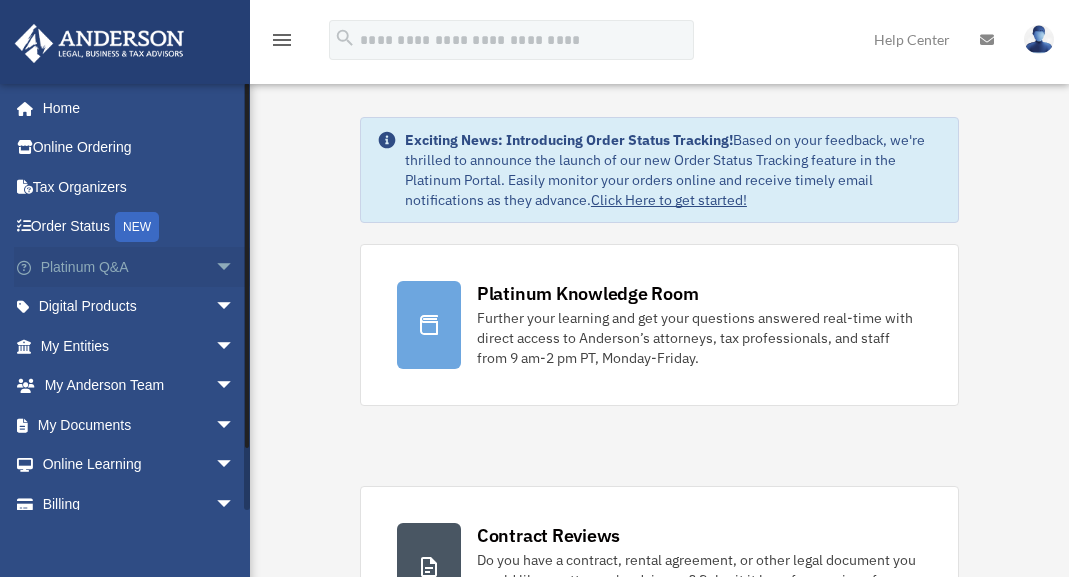 click on "arrow_drop_down" at bounding box center [235, 267] 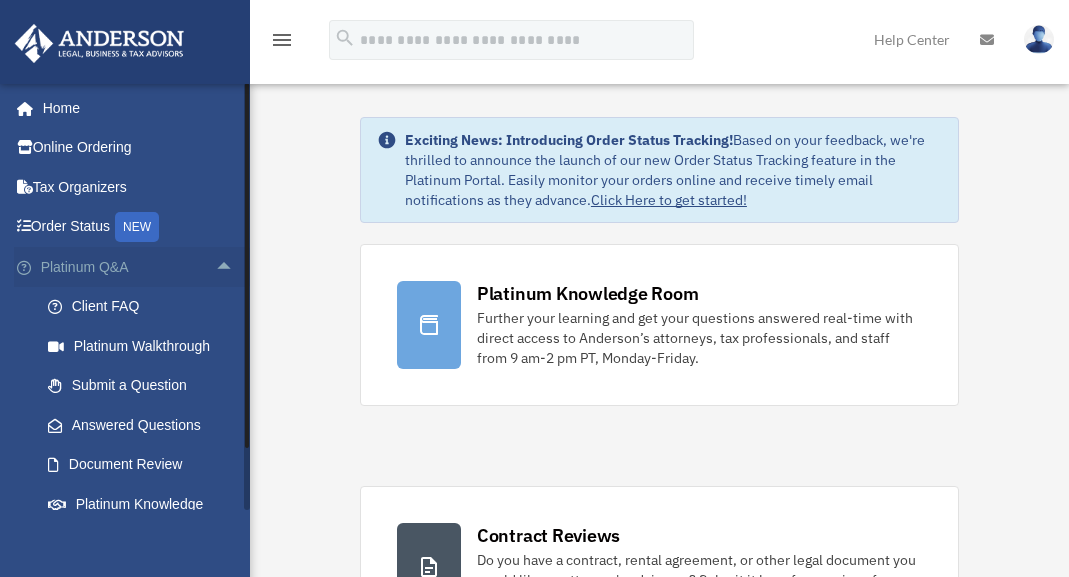 click on "arrow_drop_up" at bounding box center (235, 267) 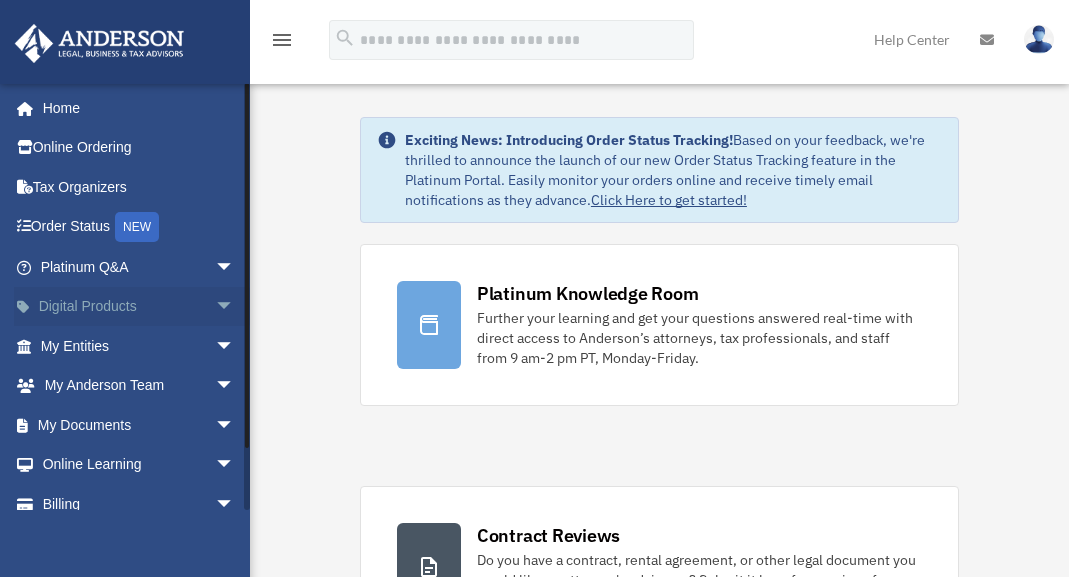 click on "arrow_drop_down" at bounding box center (235, 307) 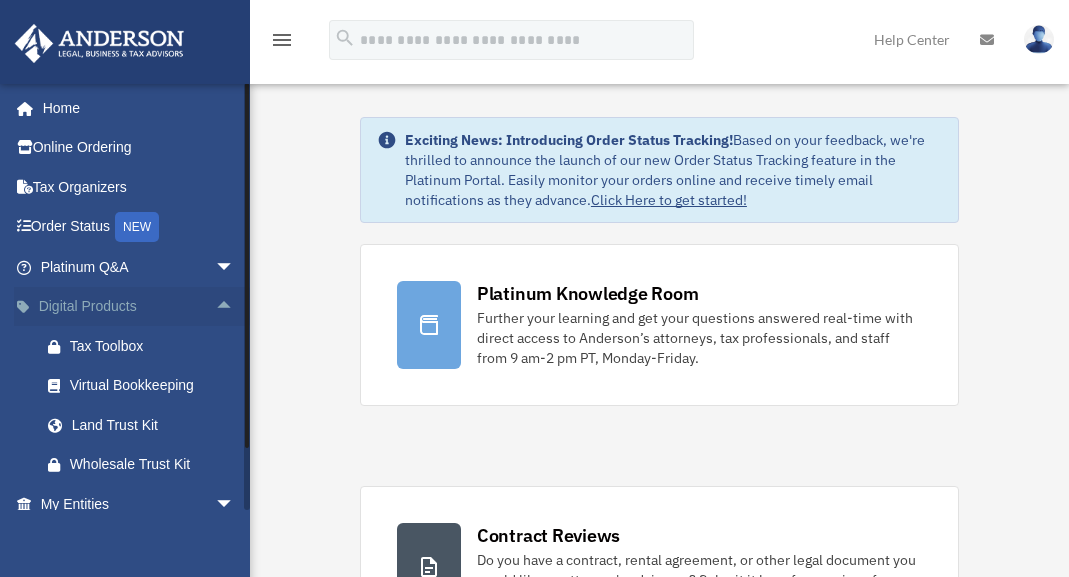click on "arrow_drop_up" at bounding box center [235, 307] 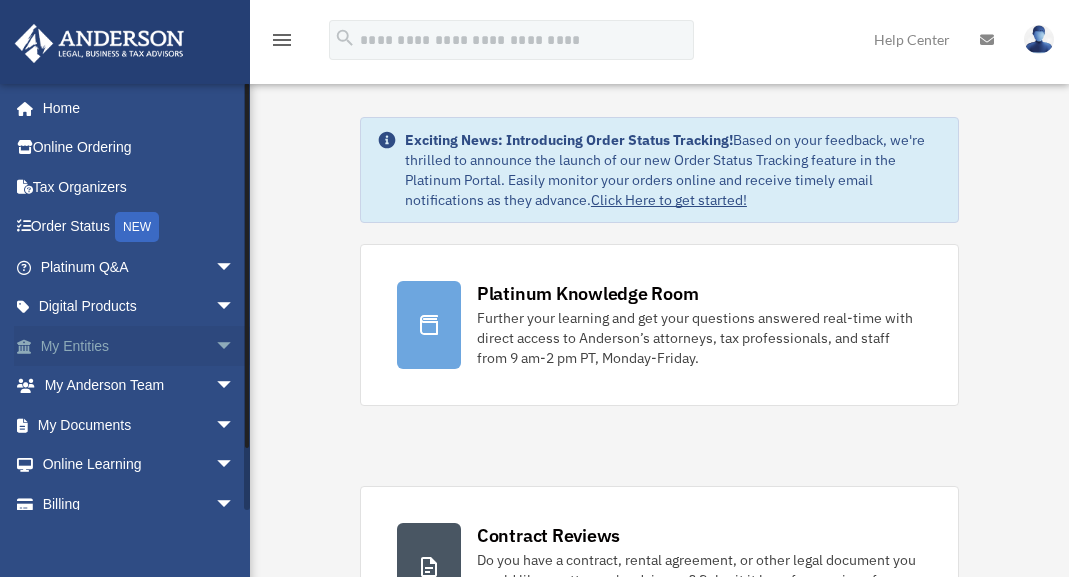 click on "arrow_drop_down" at bounding box center (235, 346) 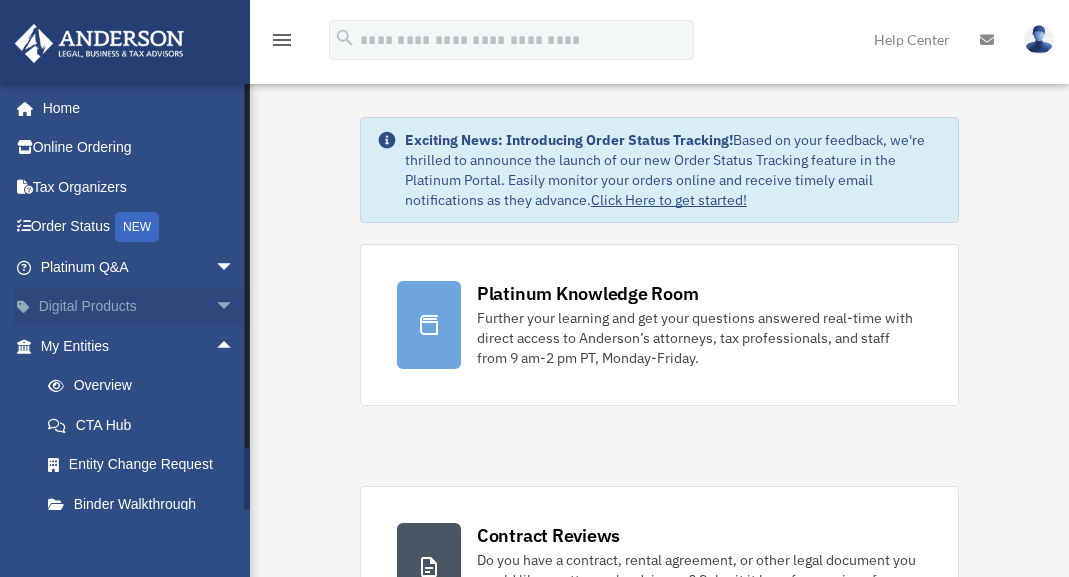 click on "arrow_drop_down" at bounding box center (235, 307) 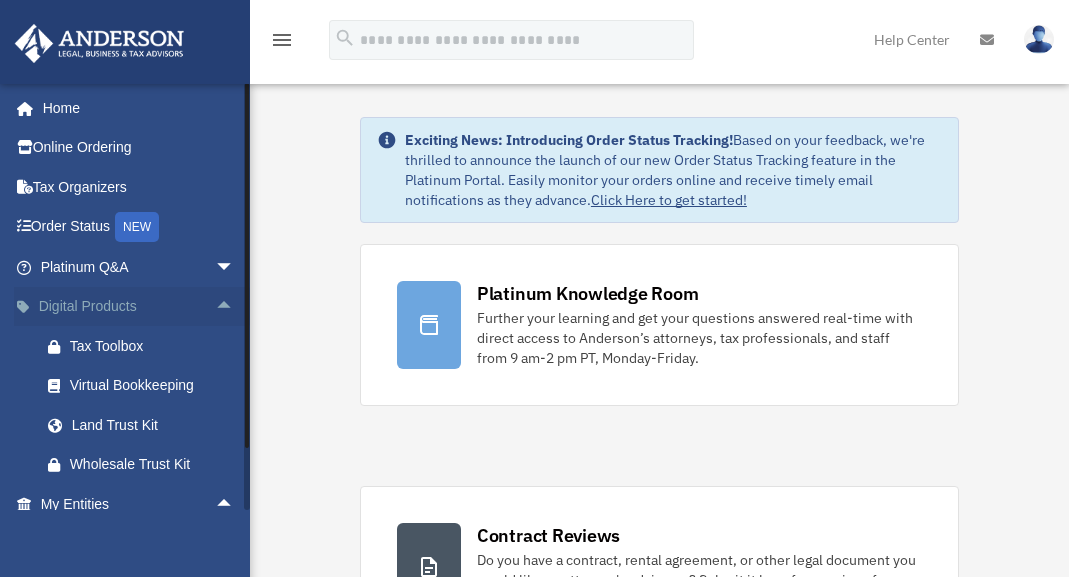click on "arrow_drop_up" at bounding box center [235, 307] 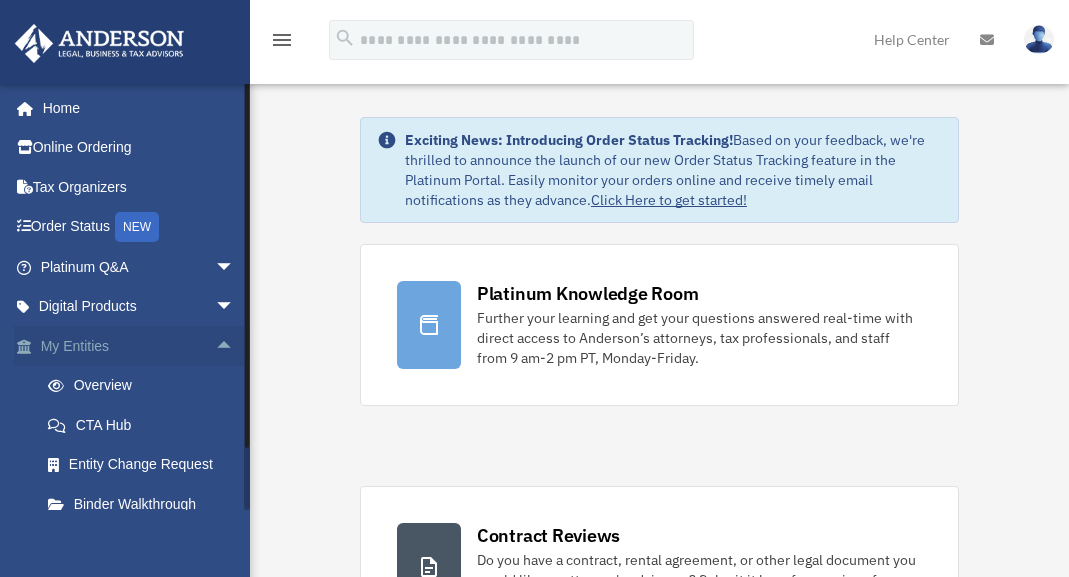 click on "arrow_drop_up" at bounding box center (235, 346) 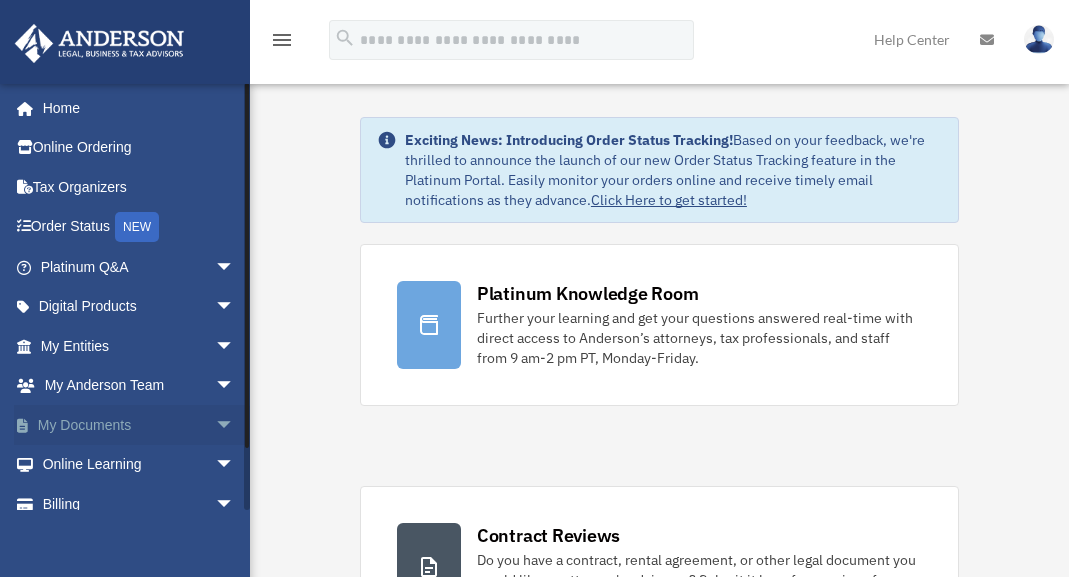click on "arrow_drop_down" at bounding box center [235, 425] 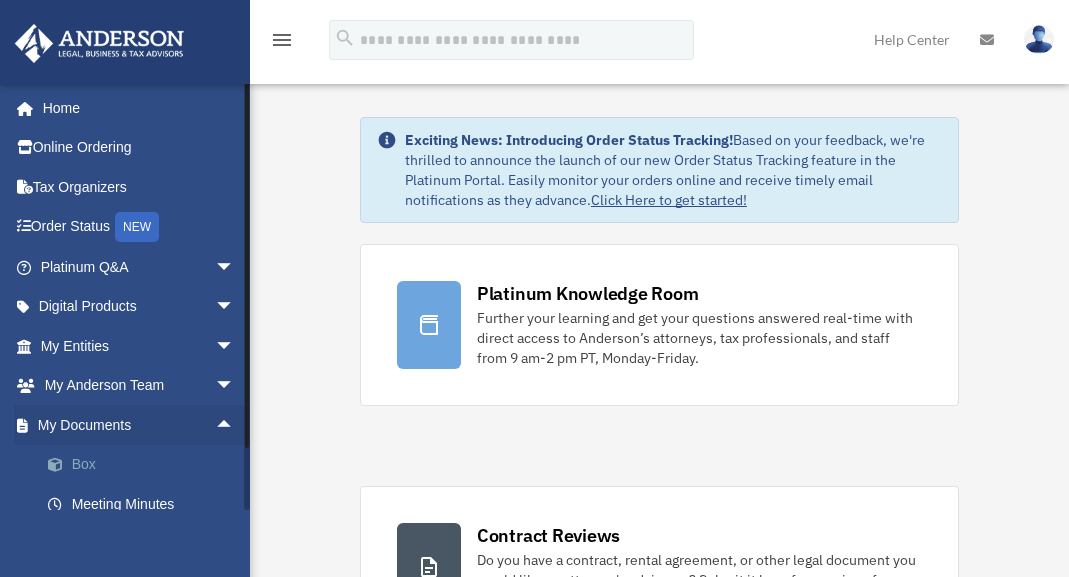 click on "Box" at bounding box center (146, 465) 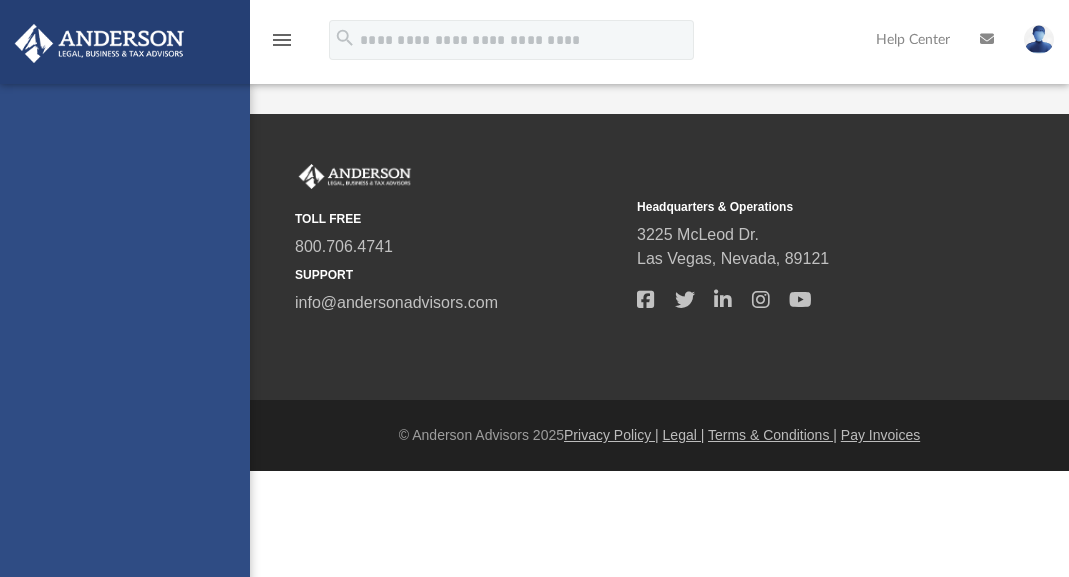 scroll, scrollTop: 0, scrollLeft: 0, axis: both 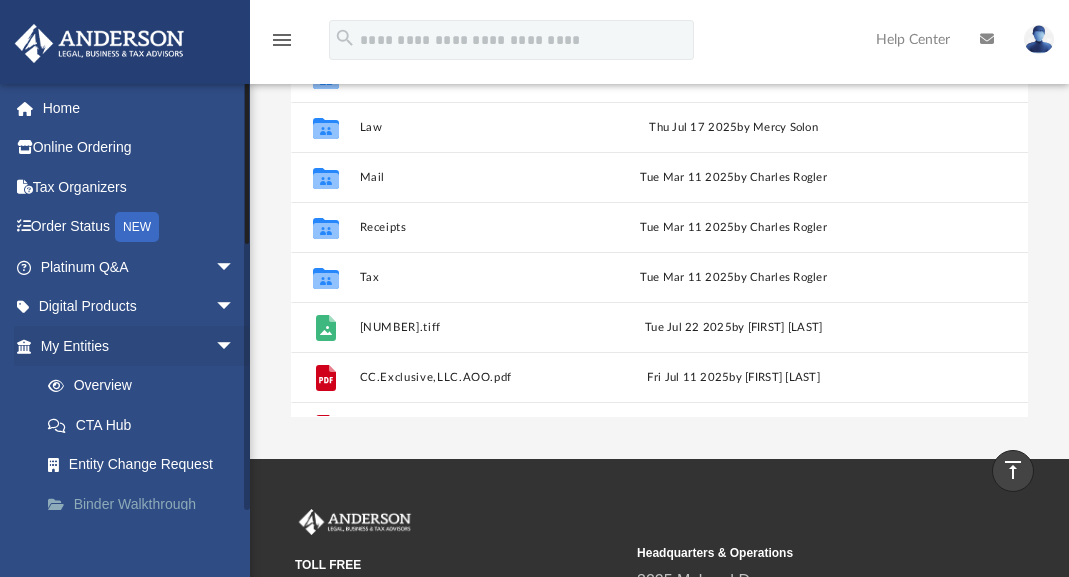 click on "Binder Walkthrough" at bounding box center [146, 504] 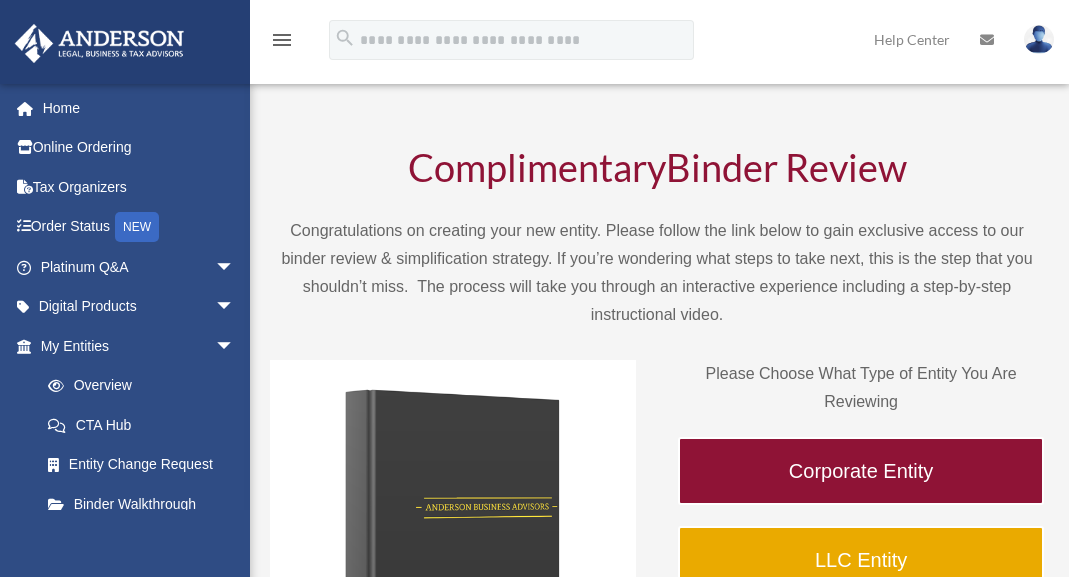 scroll, scrollTop: 0, scrollLeft: 0, axis: both 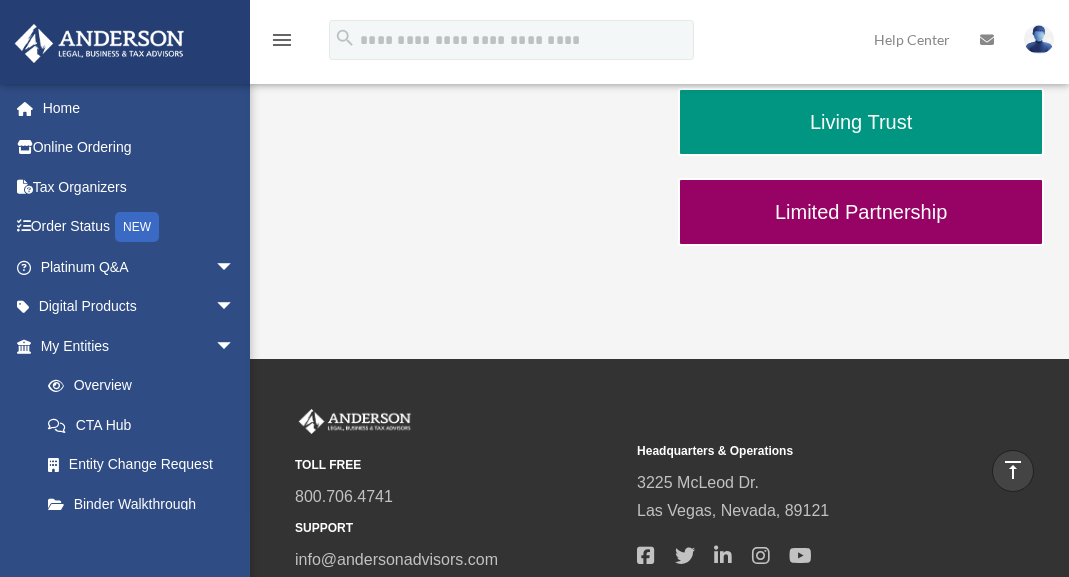 click at bounding box center (1039, 39) 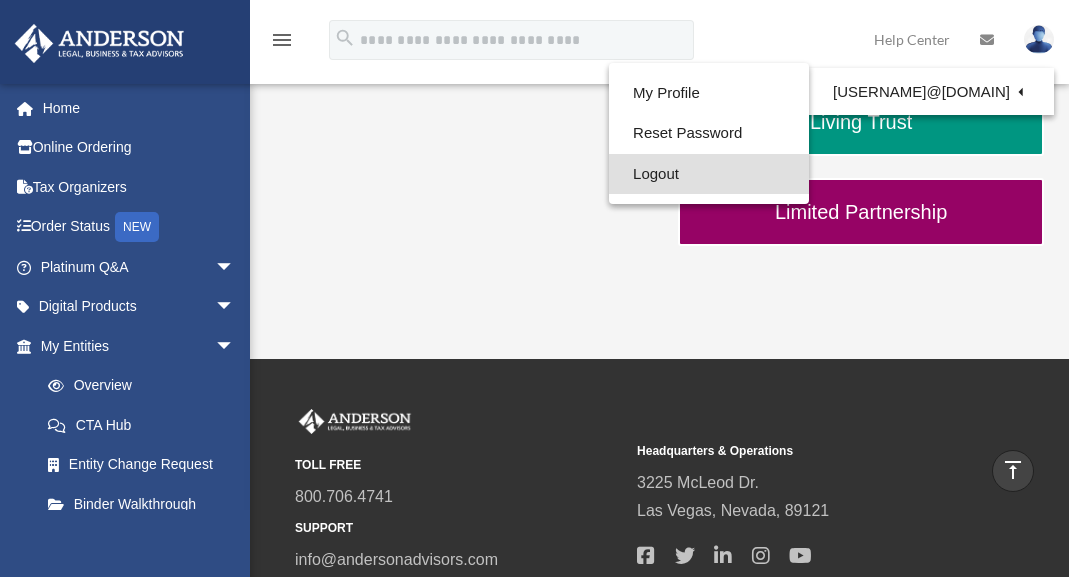 click on "Logout" at bounding box center [709, 174] 